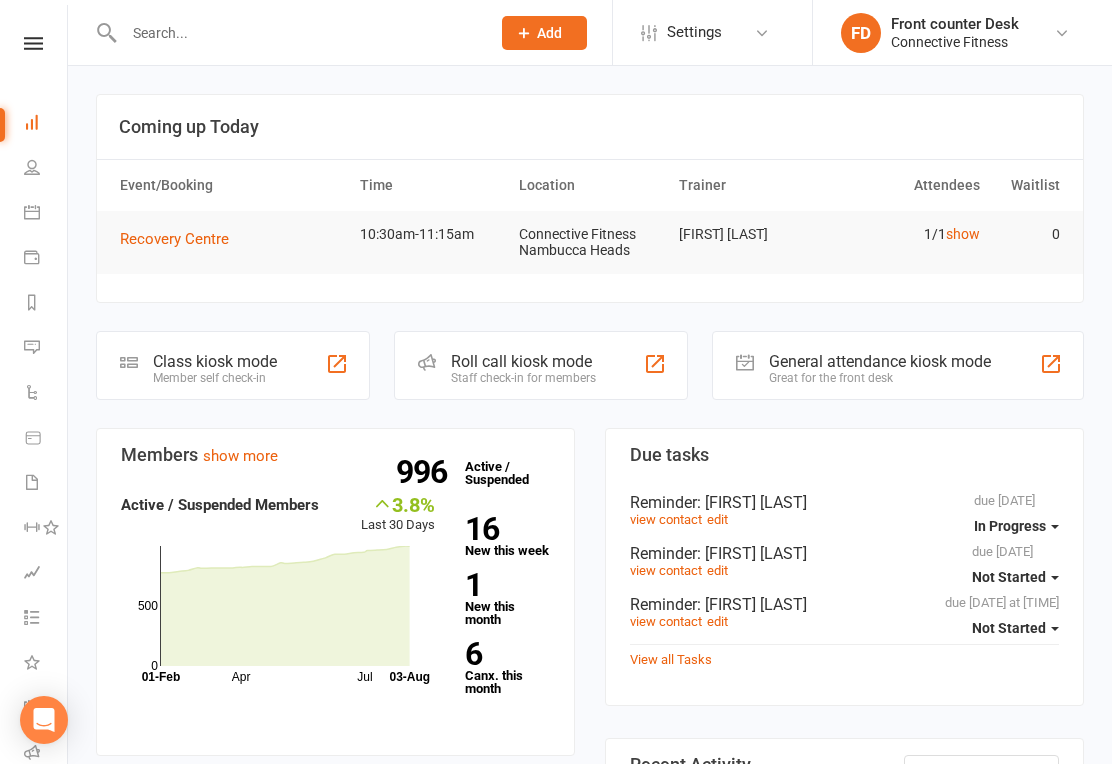 scroll, scrollTop: 0, scrollLeft: 0, axis: both 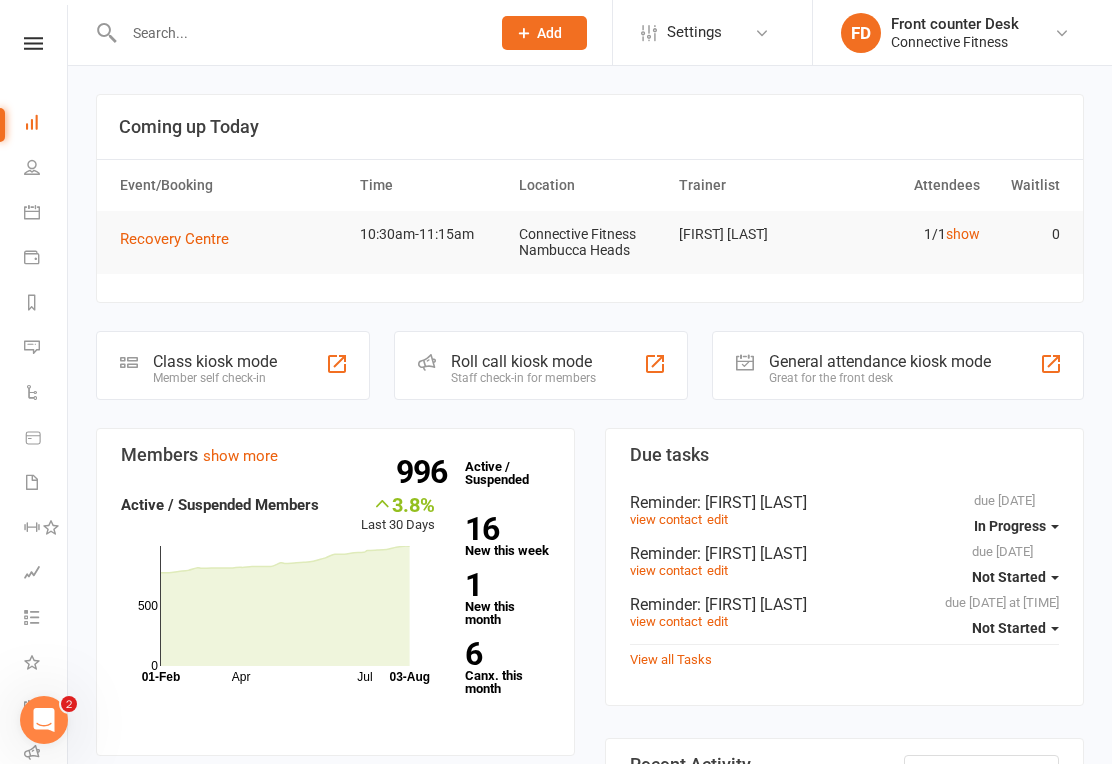 click at bounding box center (1062, 33) 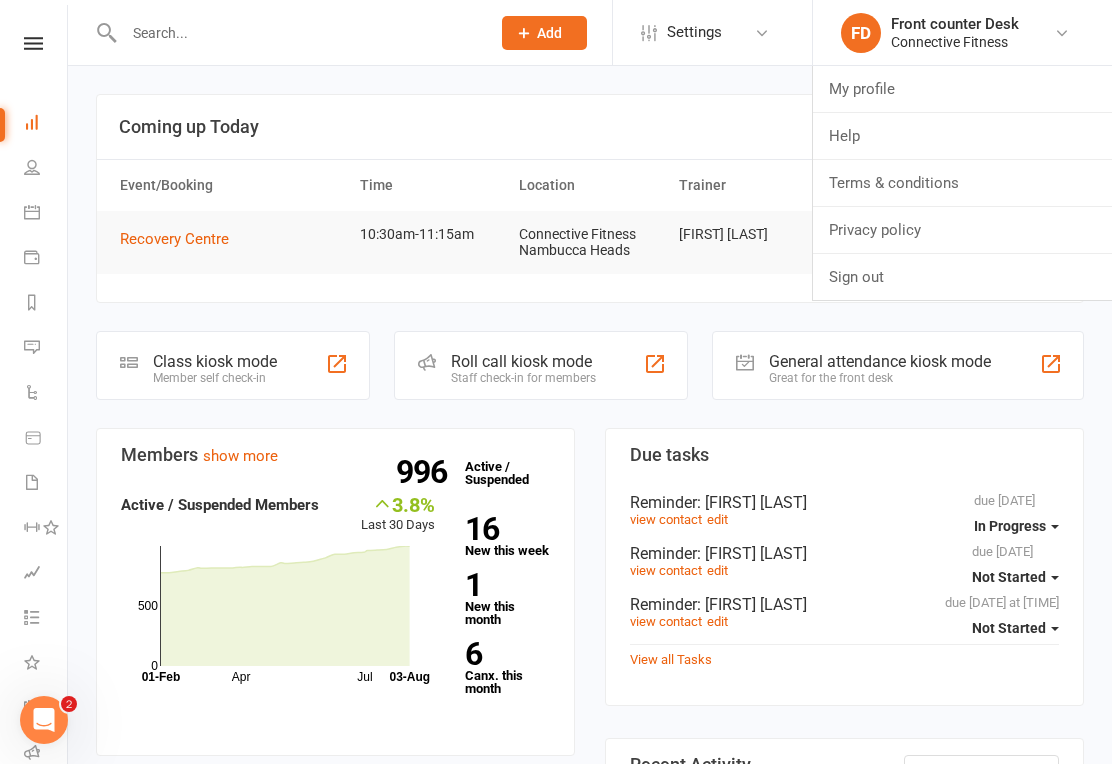 click at bounding box center (762, 33) 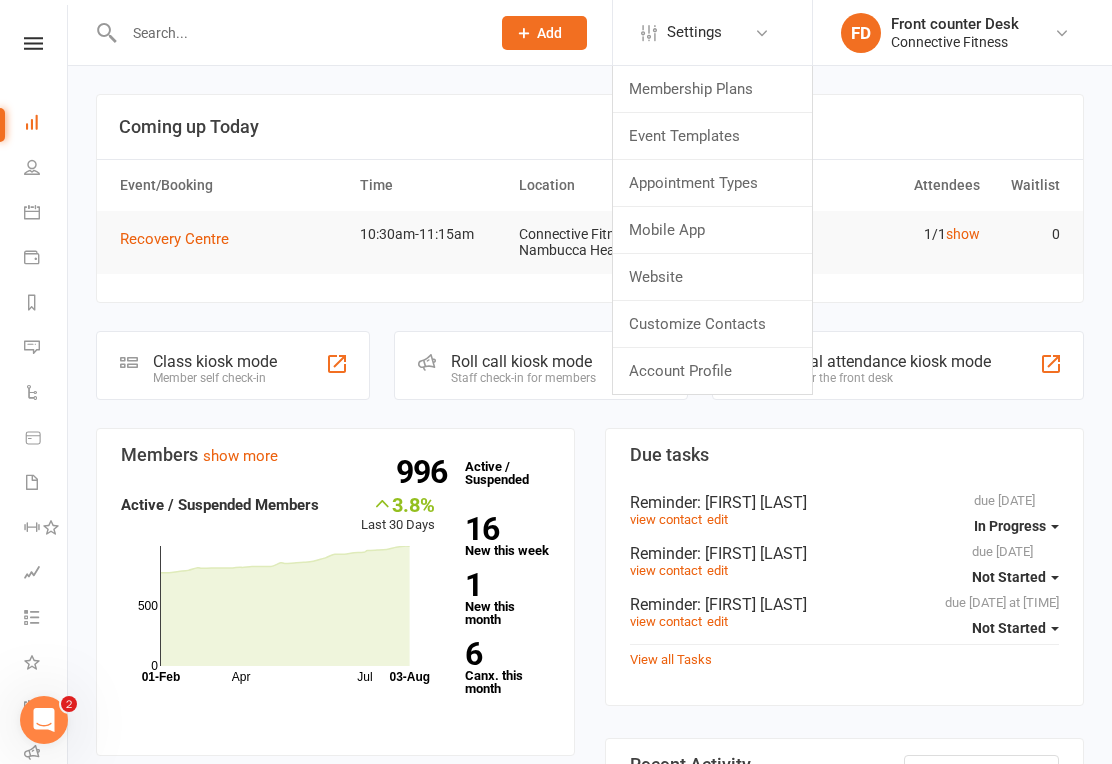 click on "Membership Plans" at bounding box center (712, 89) 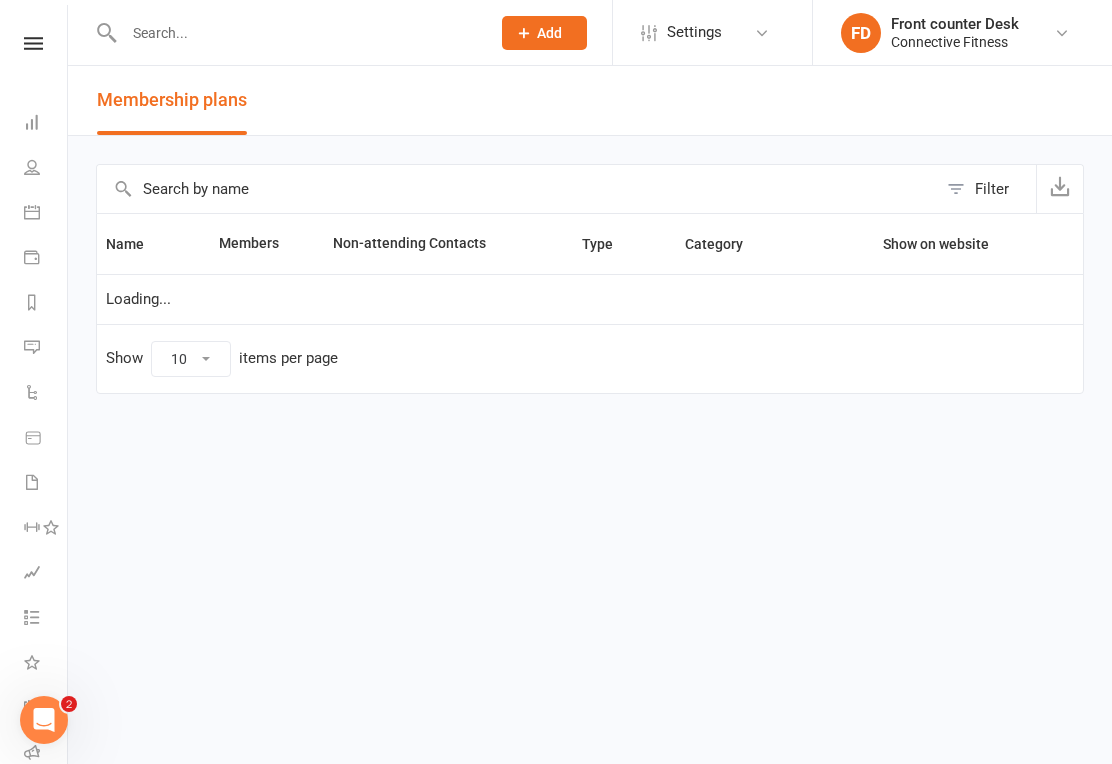 select on "50" 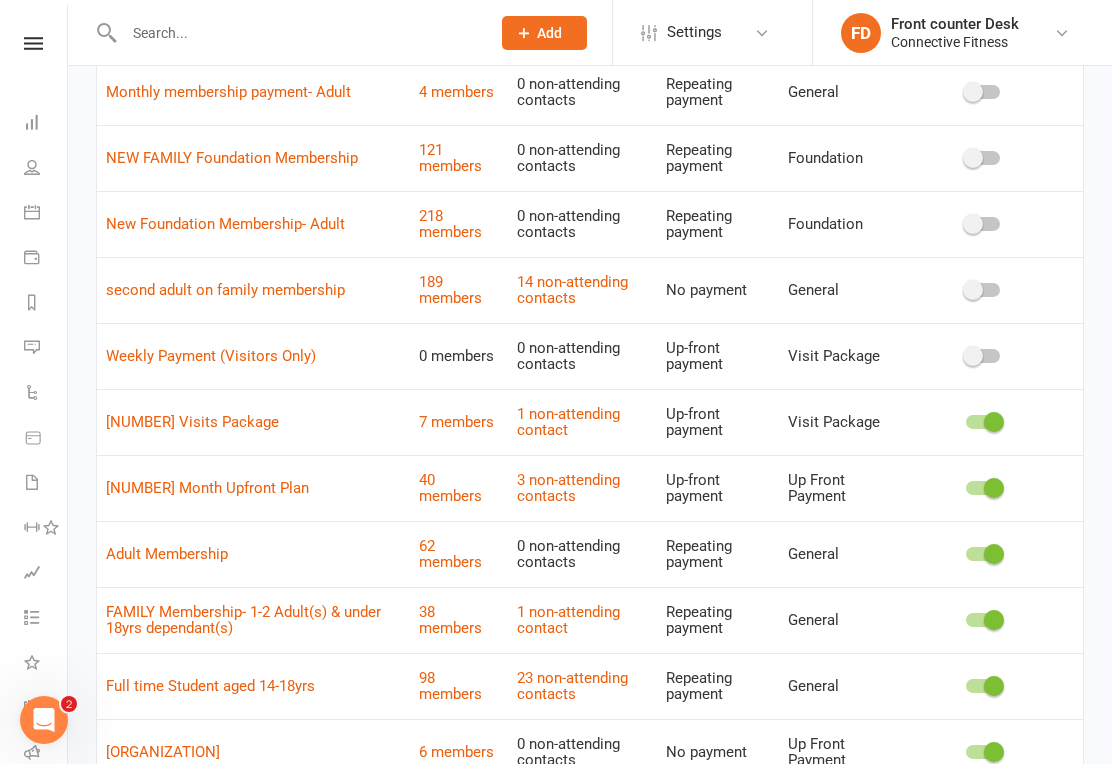 click at bounding box center [983, 422] 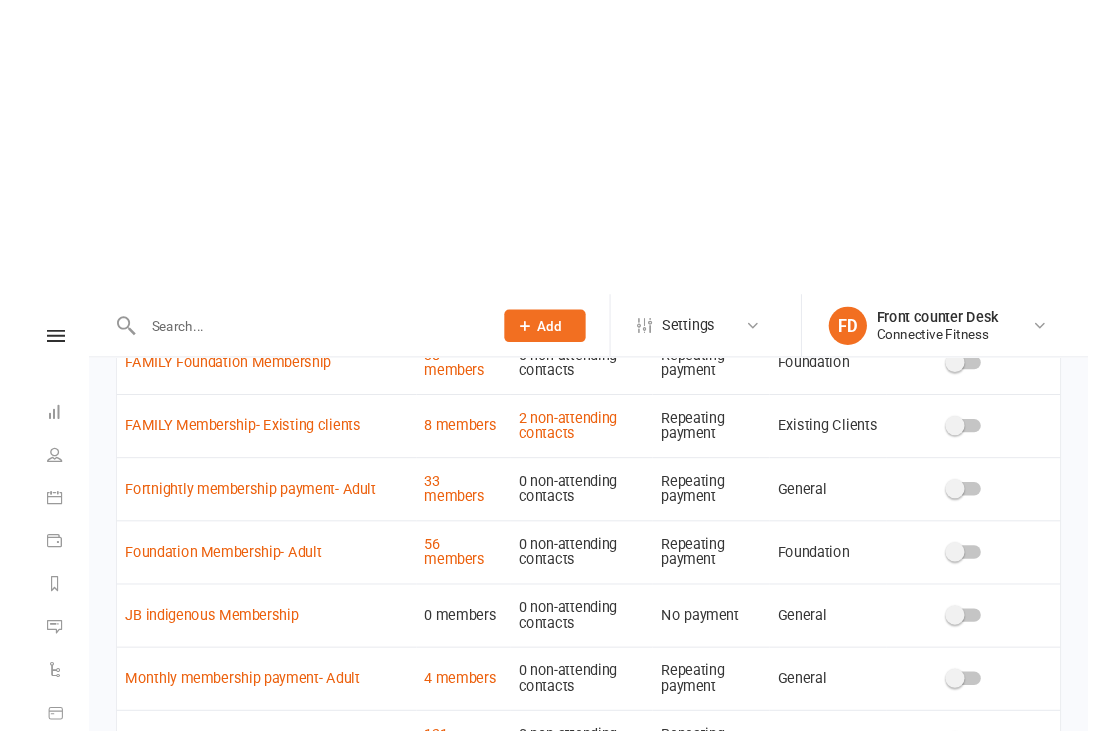 scroll, scrollTop: 0, scrollLeft: 0, axis: both 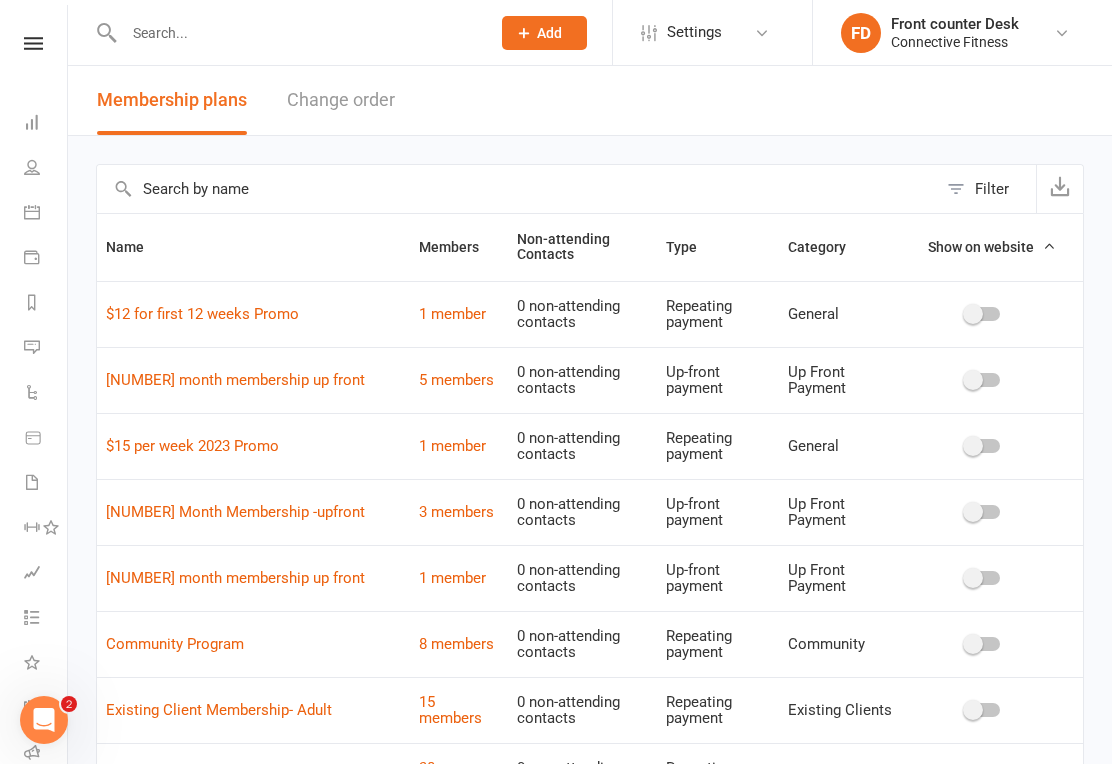 click at bounding box center [32, 122] 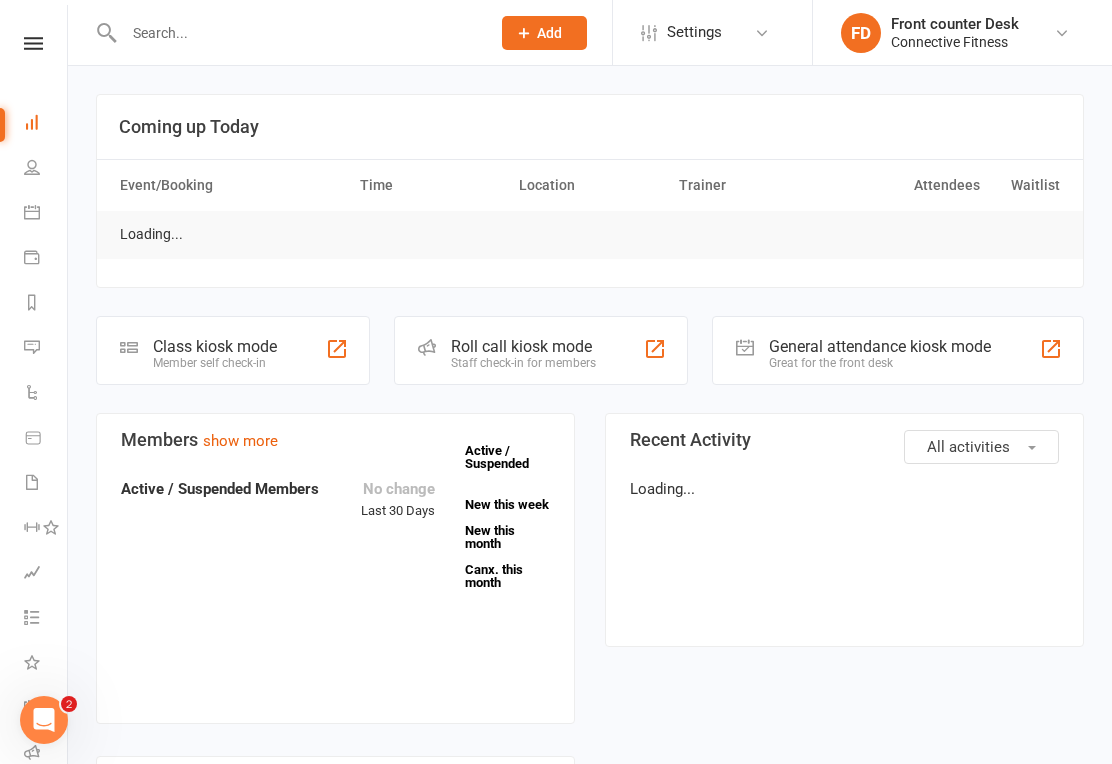 click at bounding box center (33, 43) 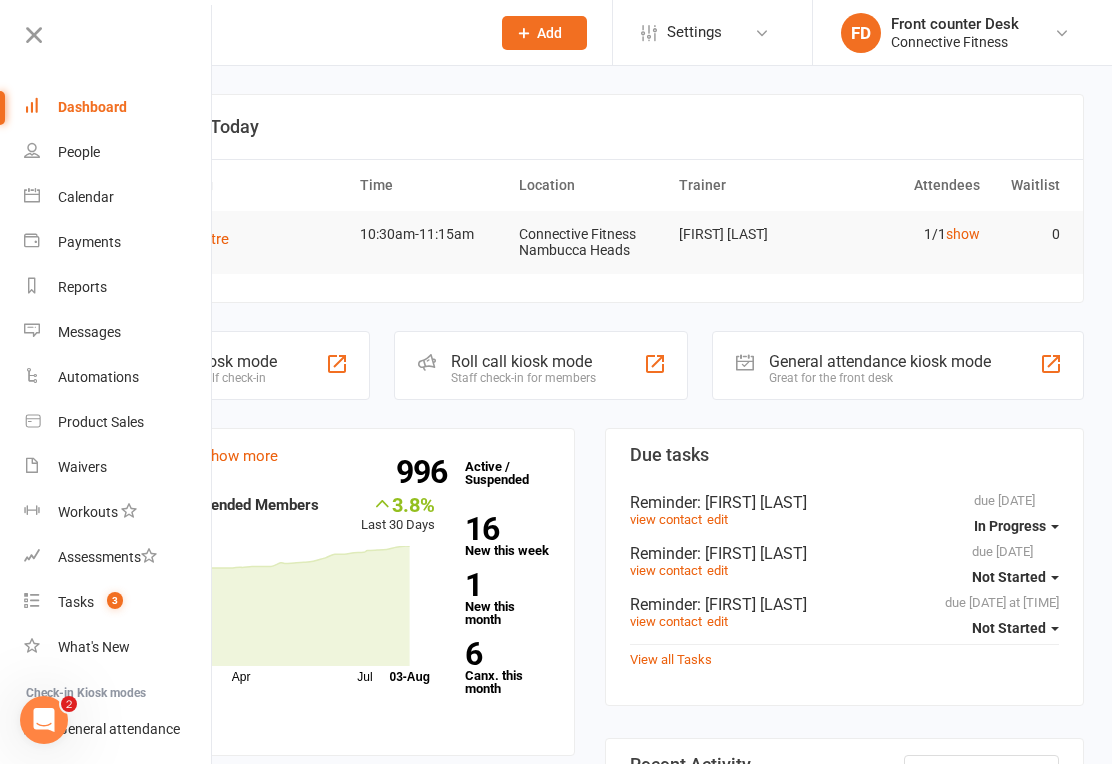 click on "Waivers" at bounding box center [82, 467] 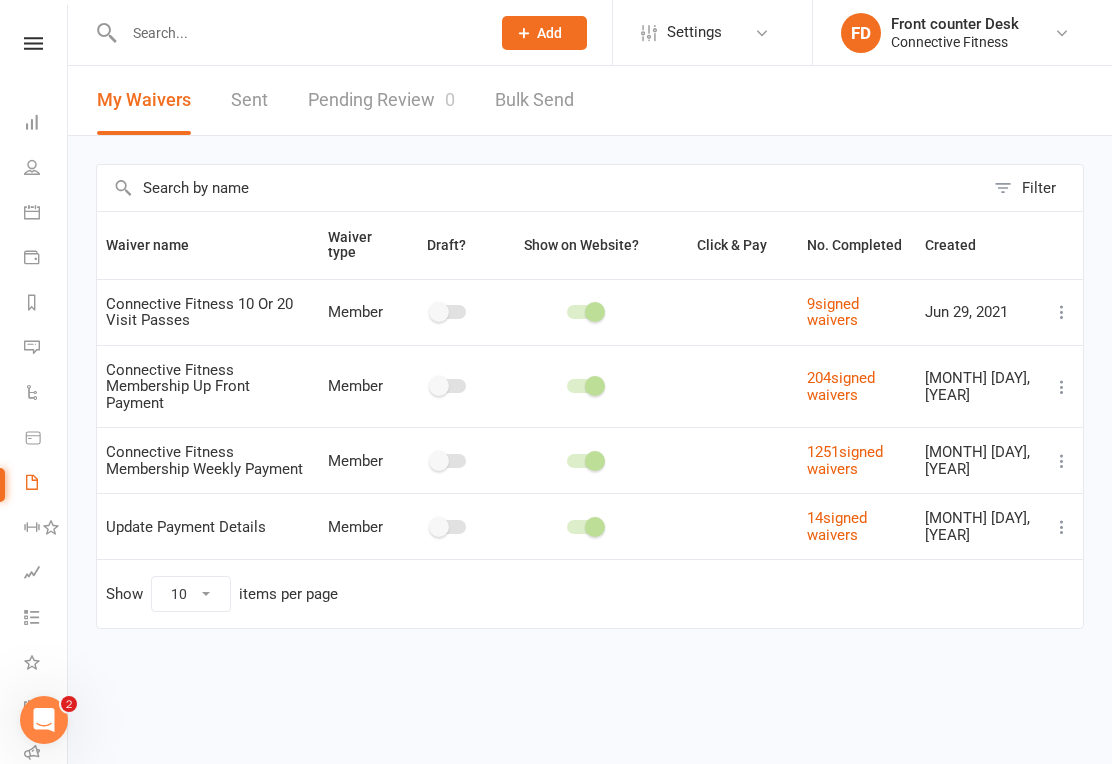 click on "FD Front counter Desk Connective Fitness" at bounding box center [960, 33] 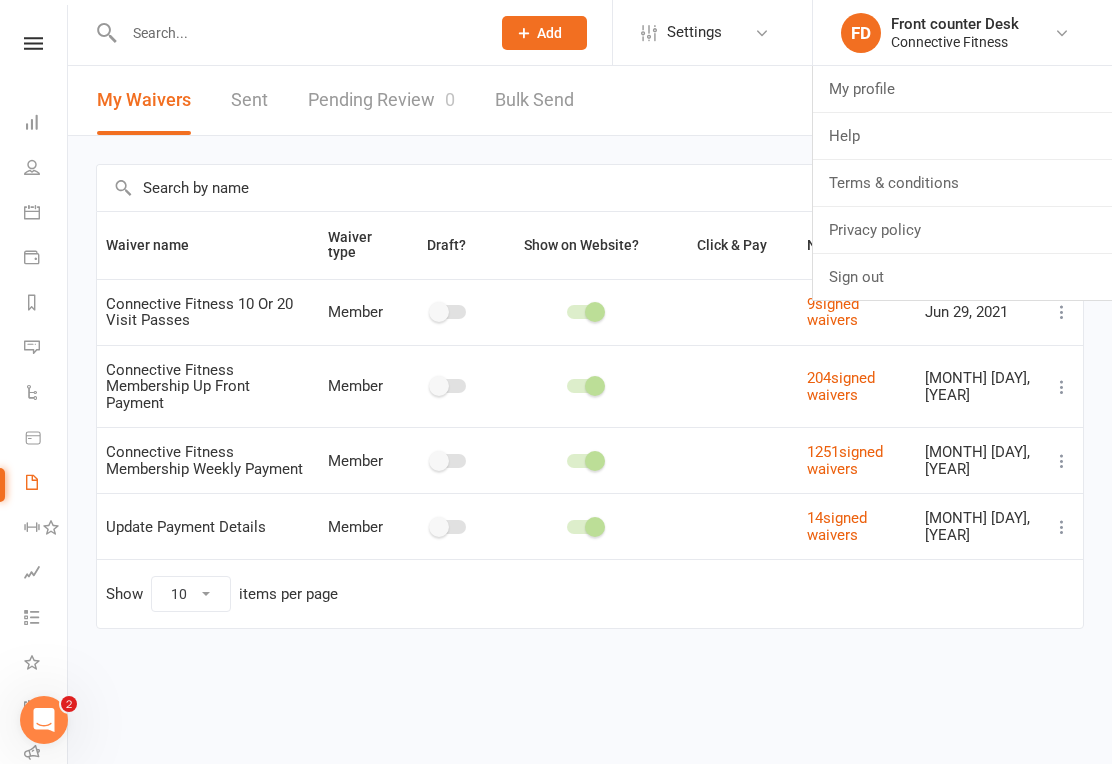 click at bounding box center [762, 33] 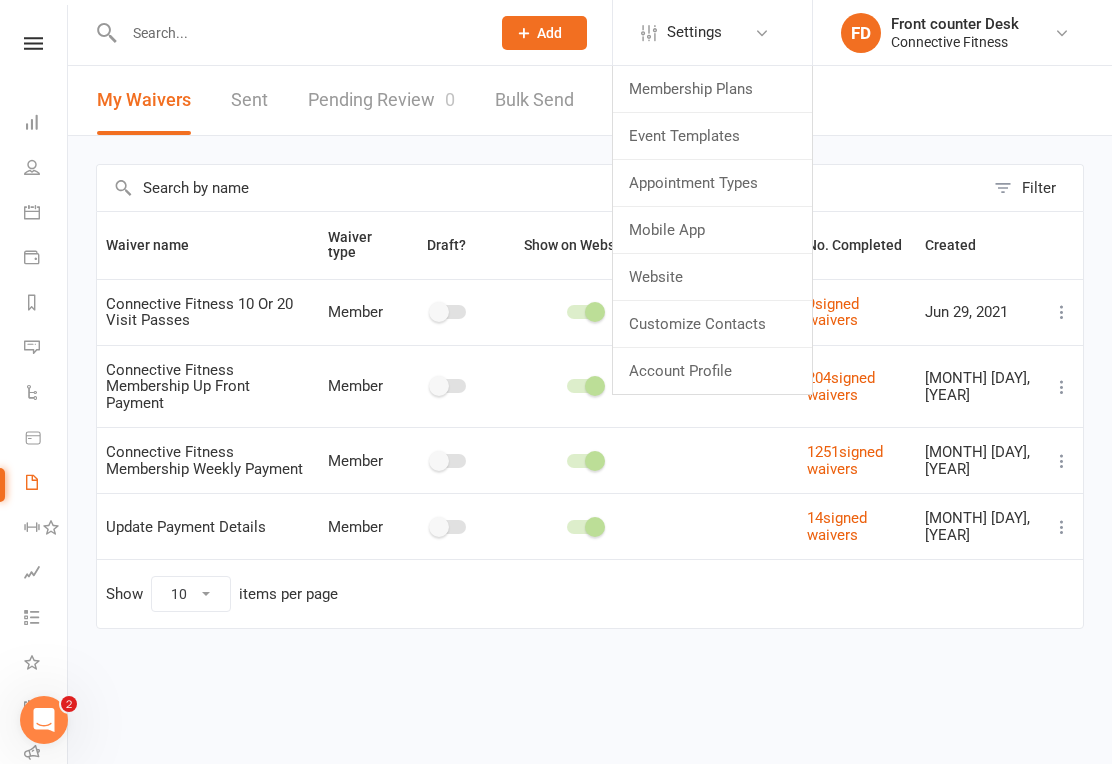 click on "Membership Plans" at bounding box center (712, 89) 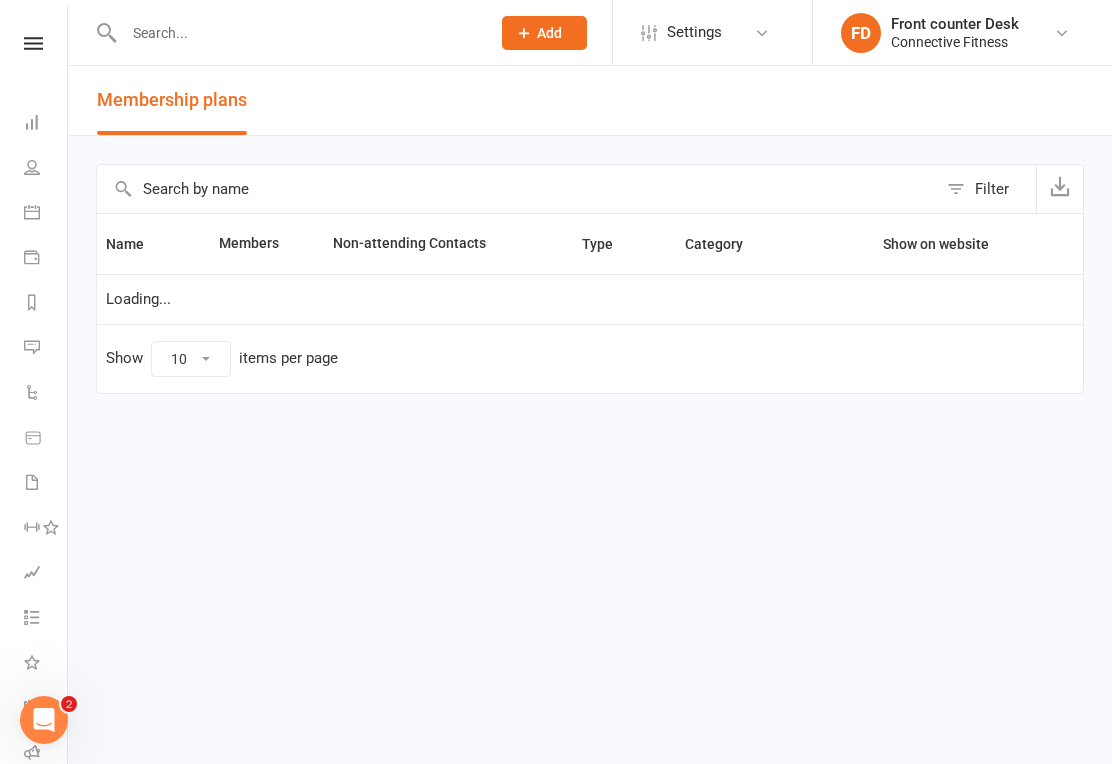 select on "50" 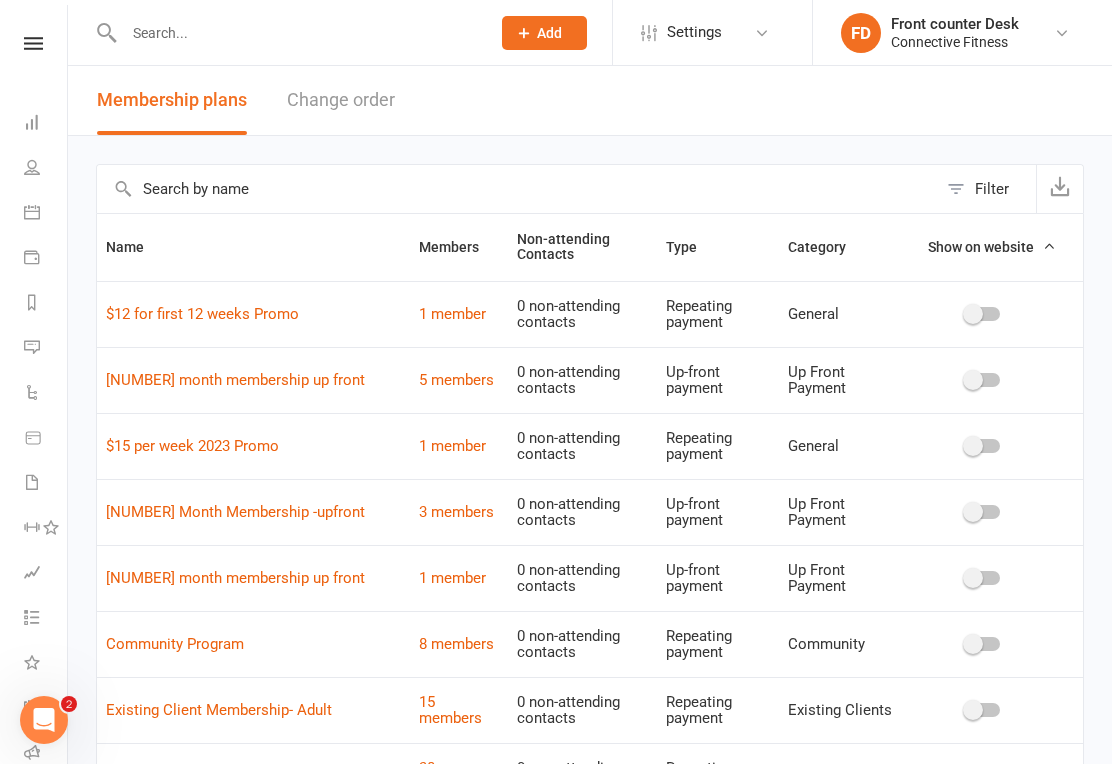 click at bounding box center (1062, 33) 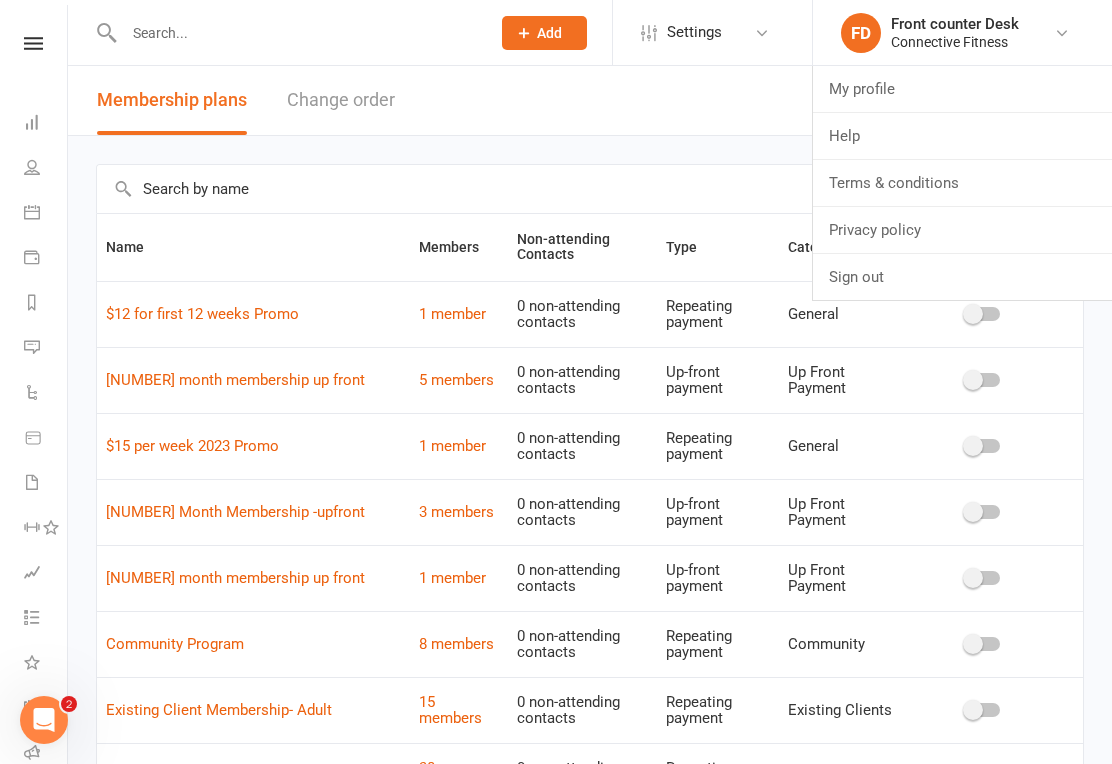 click on "My profile" at bounding box center (962, 89) 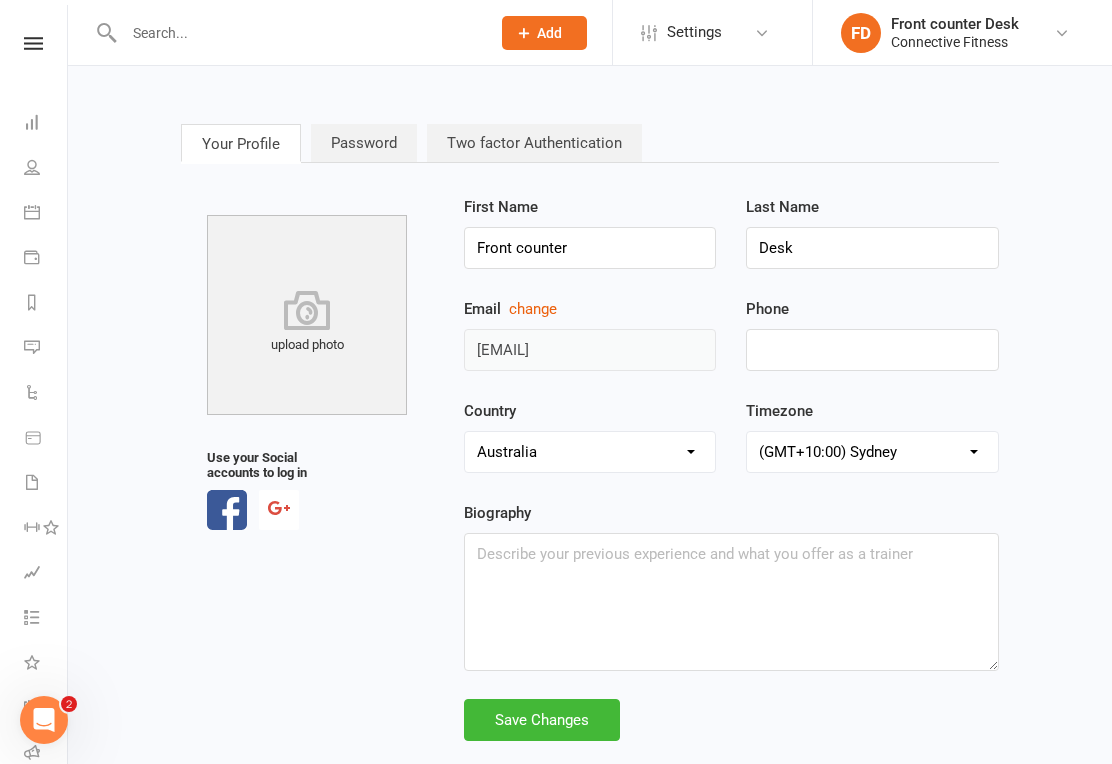 click on "Settings" at bounding box center (694, 32) 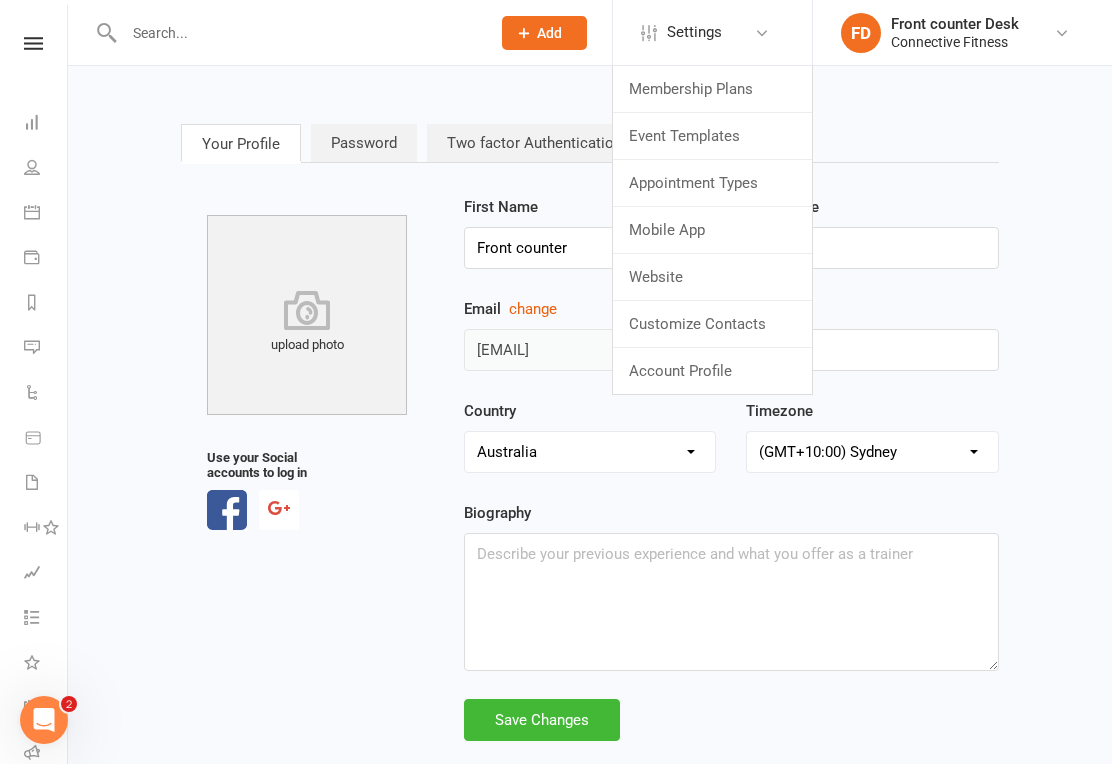 click on "Event Templates" at bounding box center (712, 136) 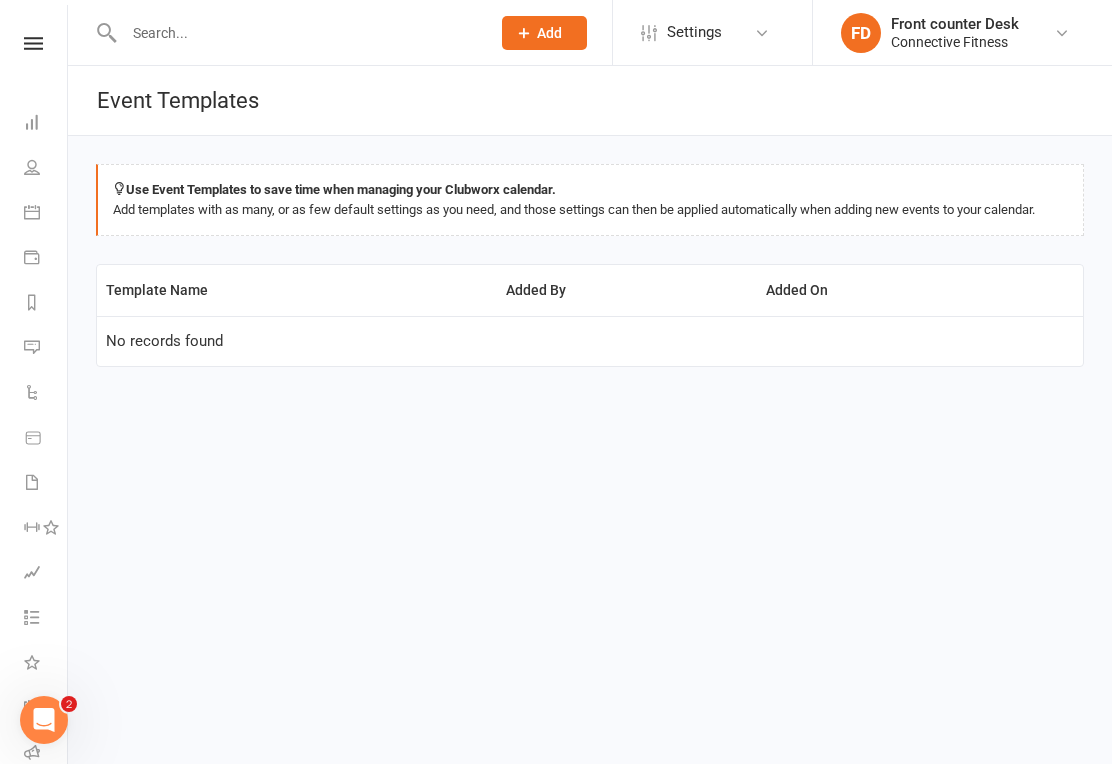 click on "FD Front counter Desk Connective Fitness" at bounding box center (960, 33) 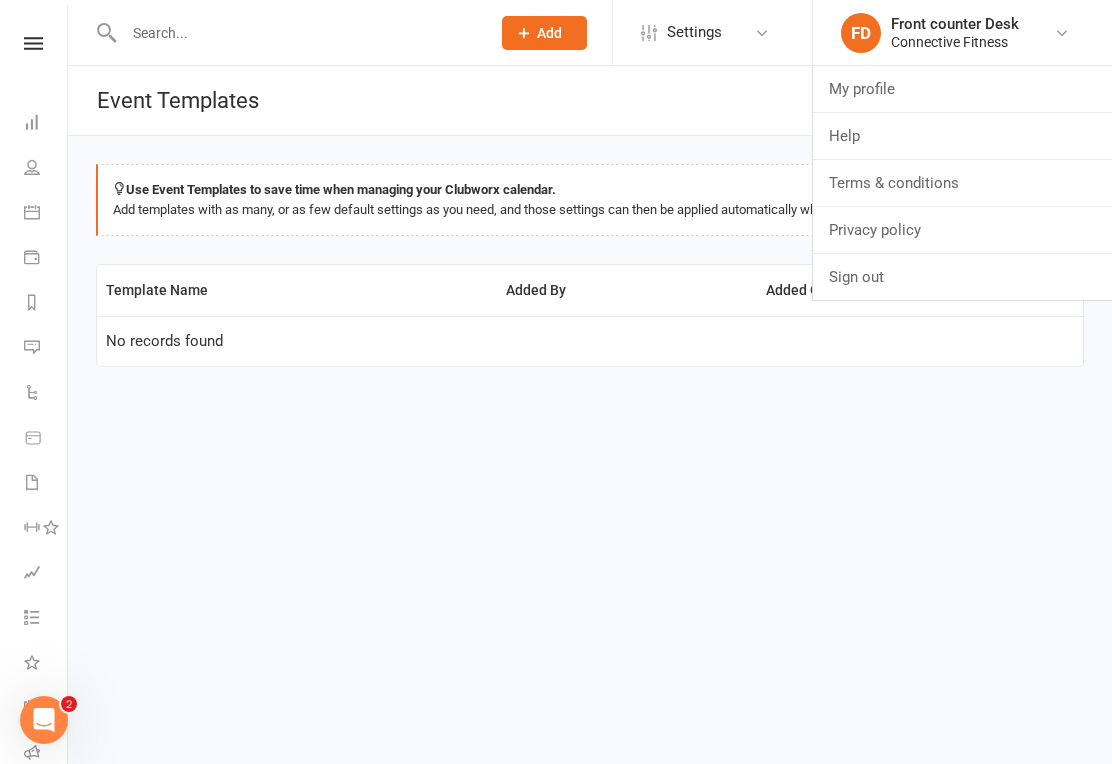 click on "My profile" at bounding box center (962, 89) 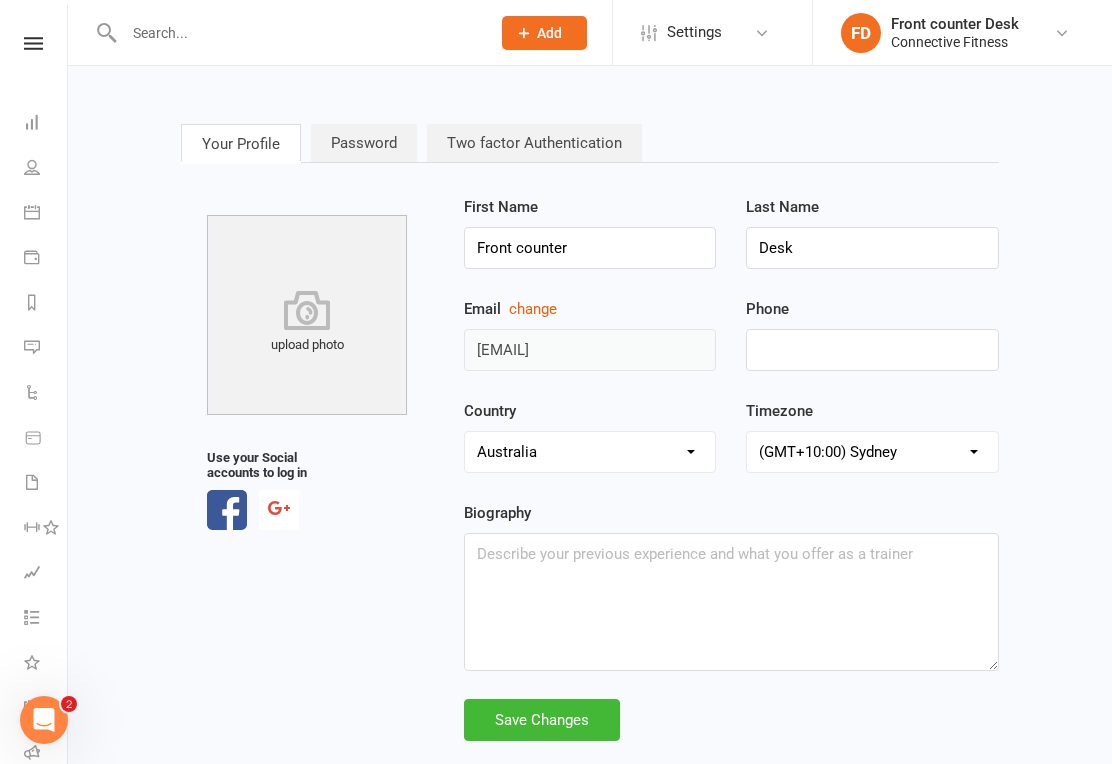 click on "Connective Fitness" at bounding box center [955, 42] 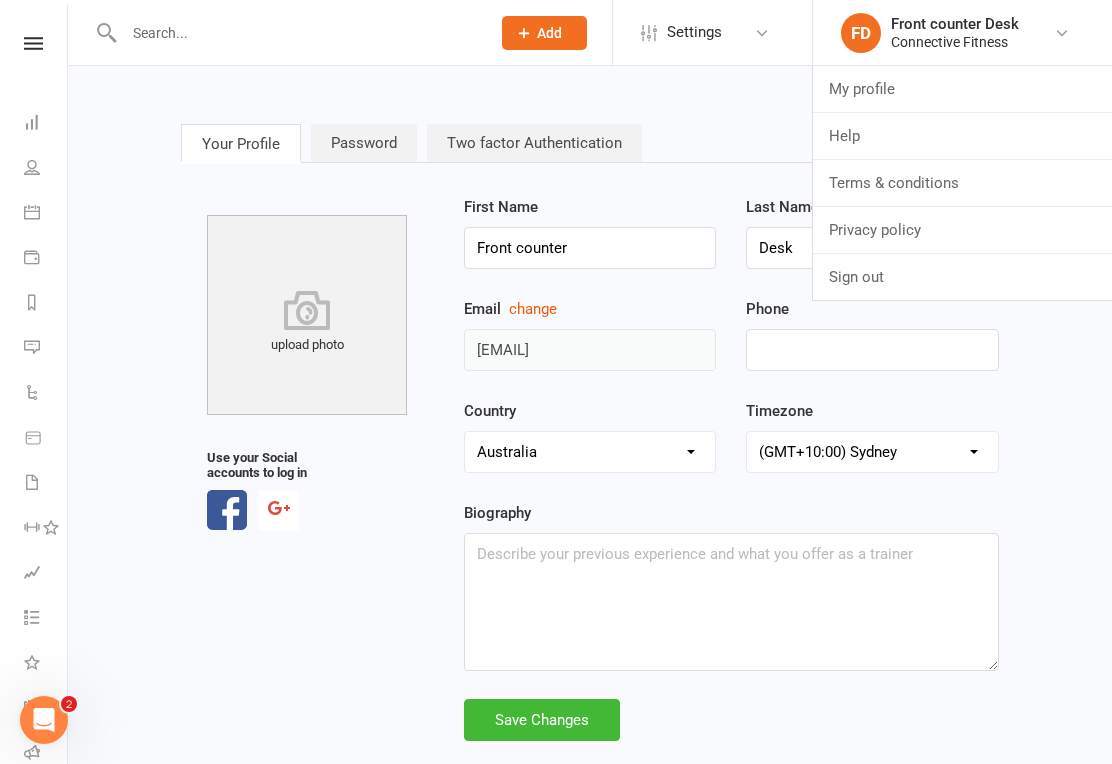 click on "Terms & conditions" at bounding box center [962, 183] 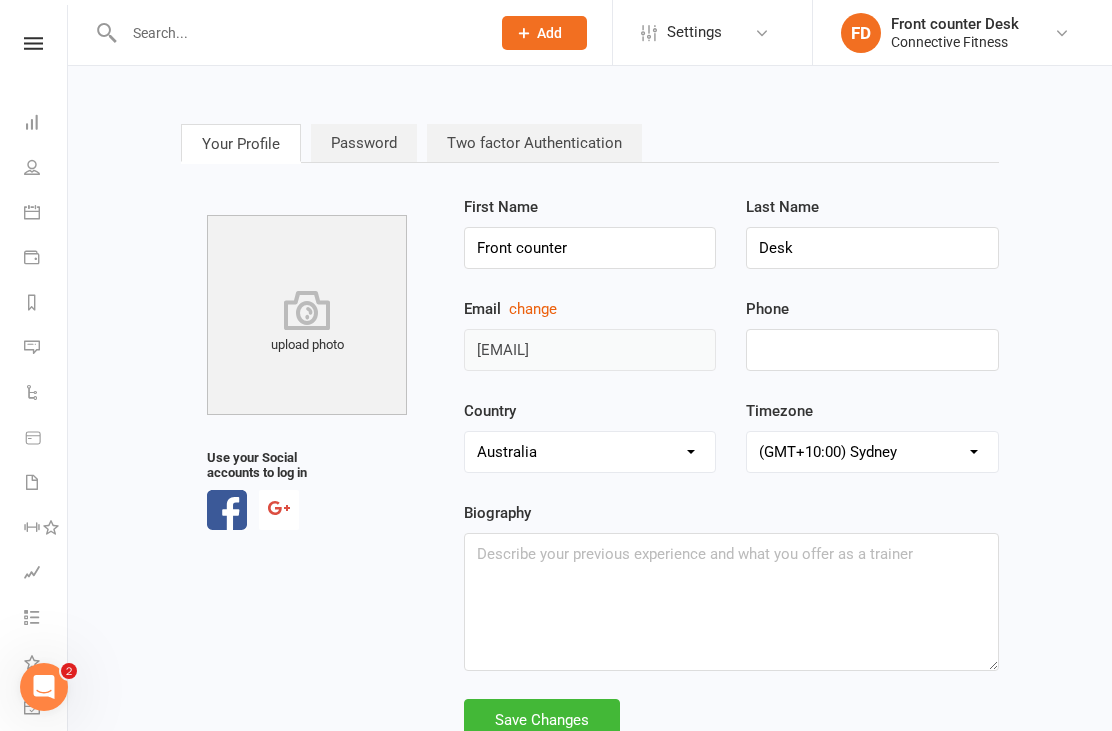 click on "Settings" at bounding box center (710, 32) 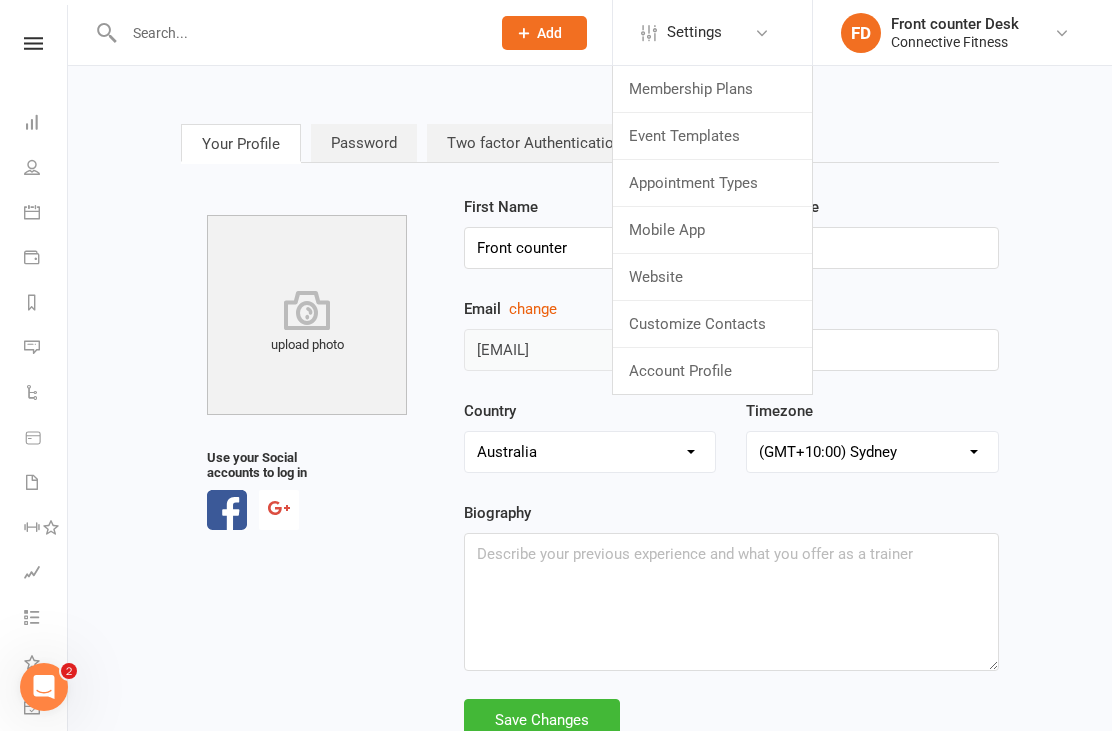 click on "Website" at bounding box center (712, 277) 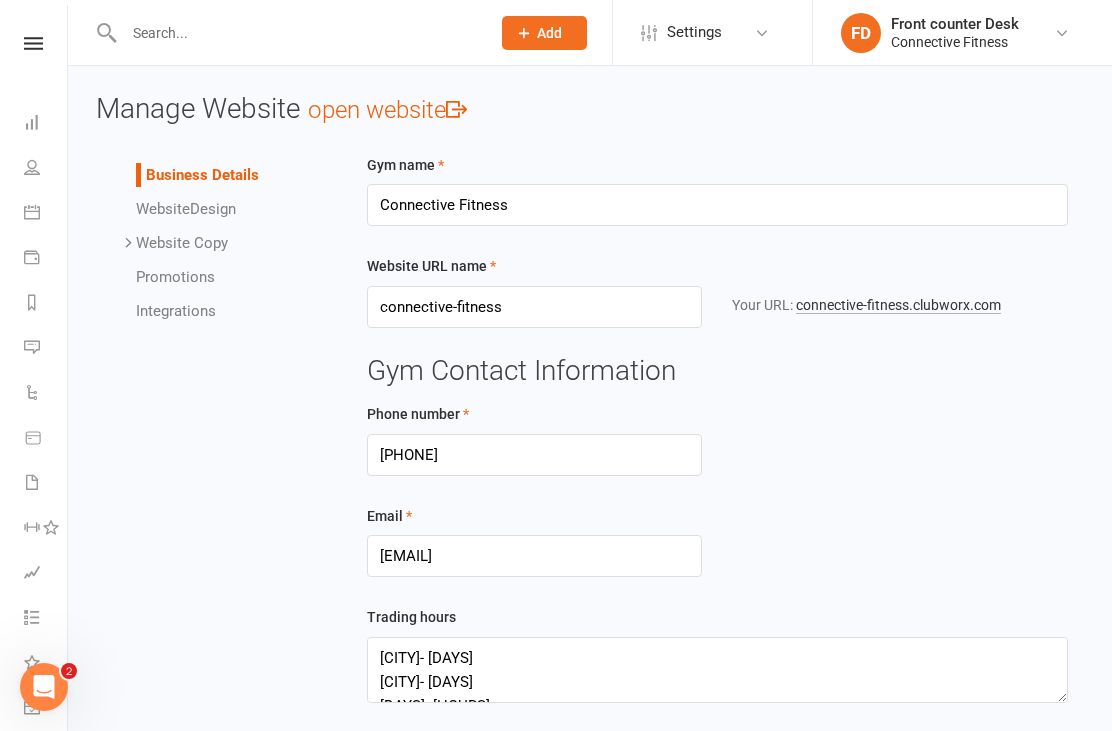 click on "[DOMAIN]" at bounding box center [898, 305] 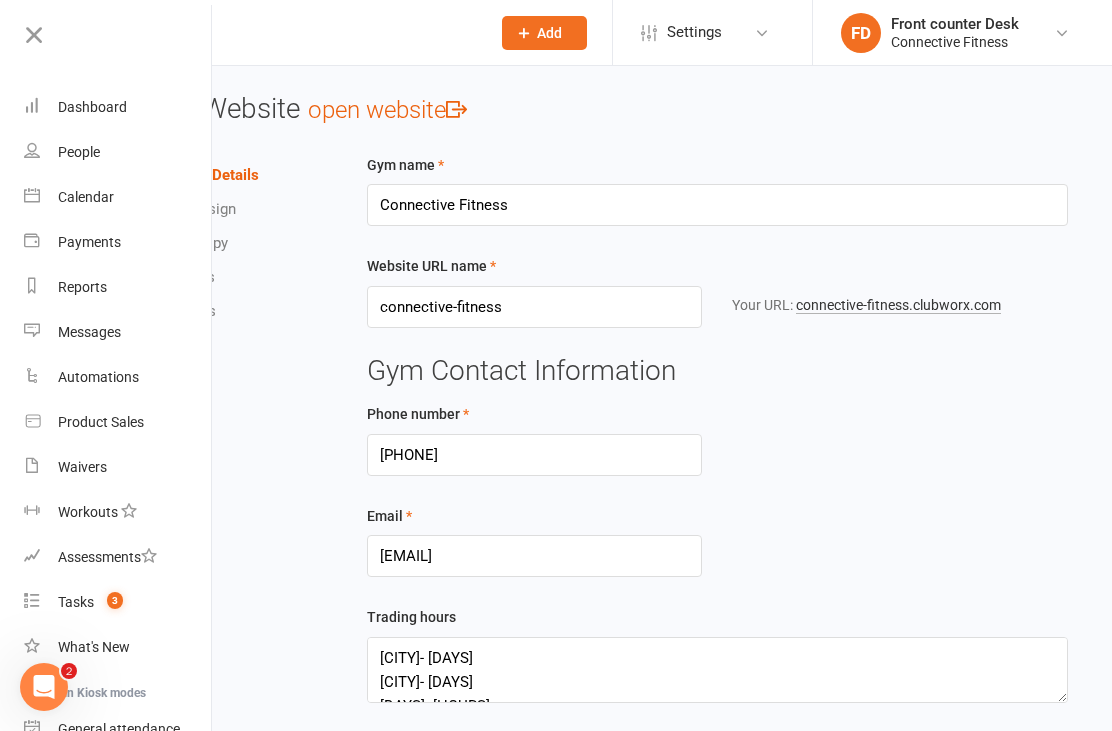 click on "Dashboard" at bounding box center (92, 107) 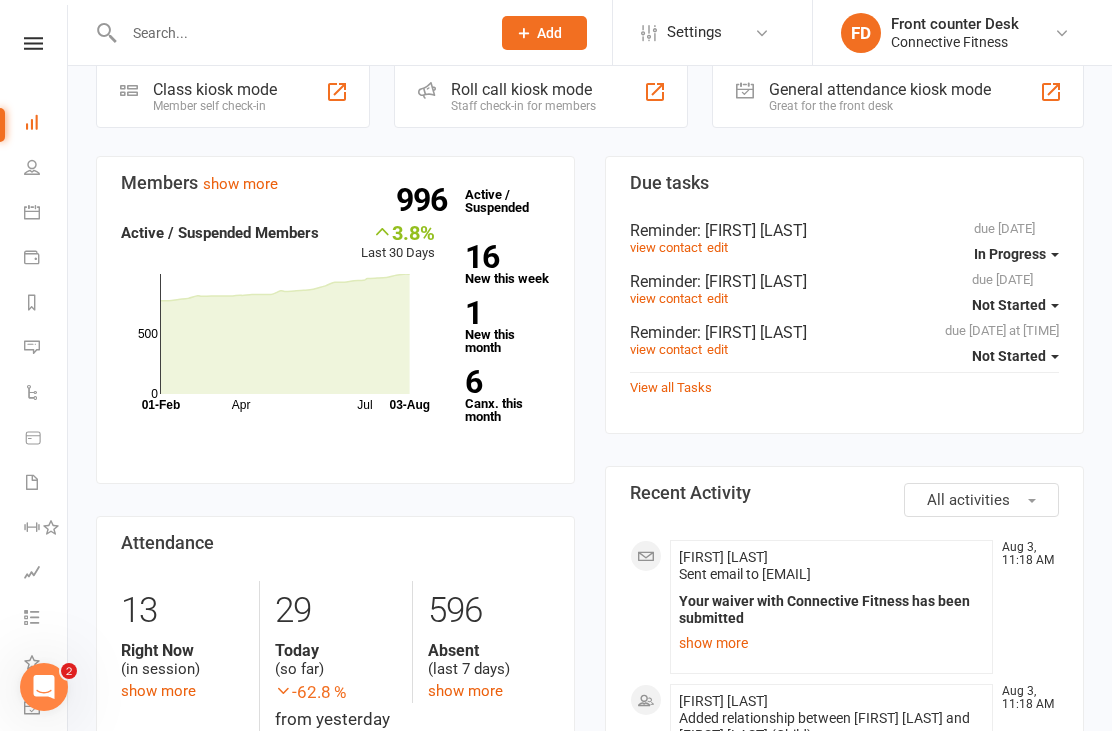 scroll, scrollTop: 34, scrollLeft: 0, axis: vertical 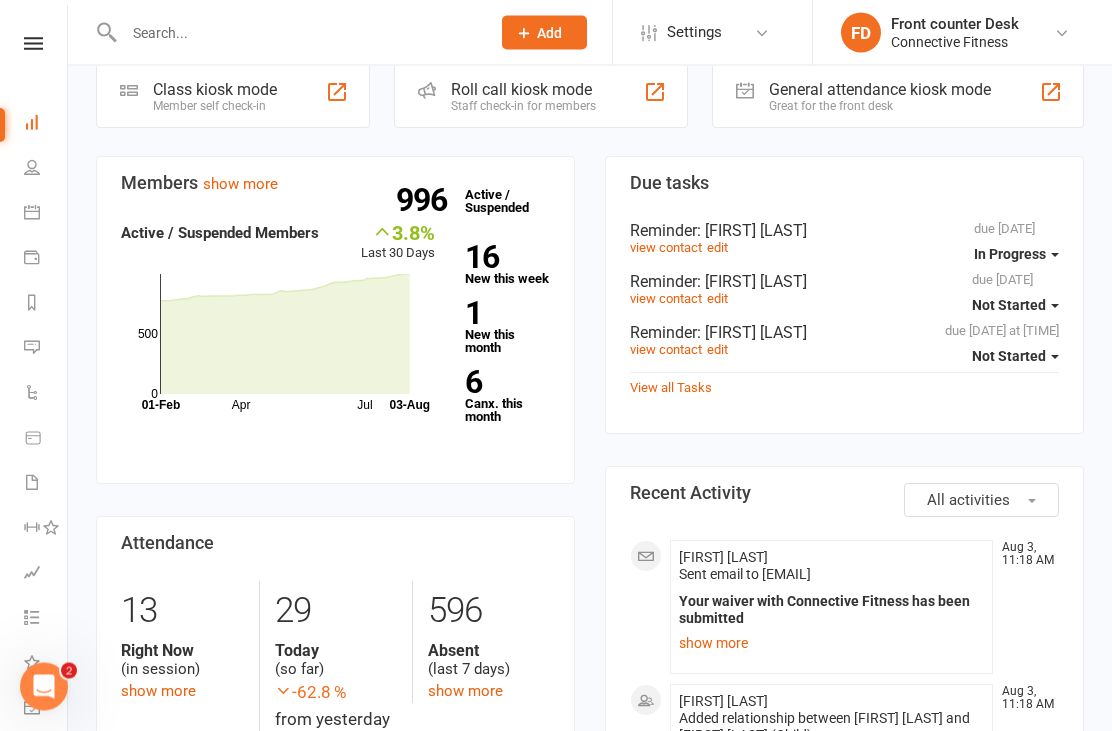 click on "show more" 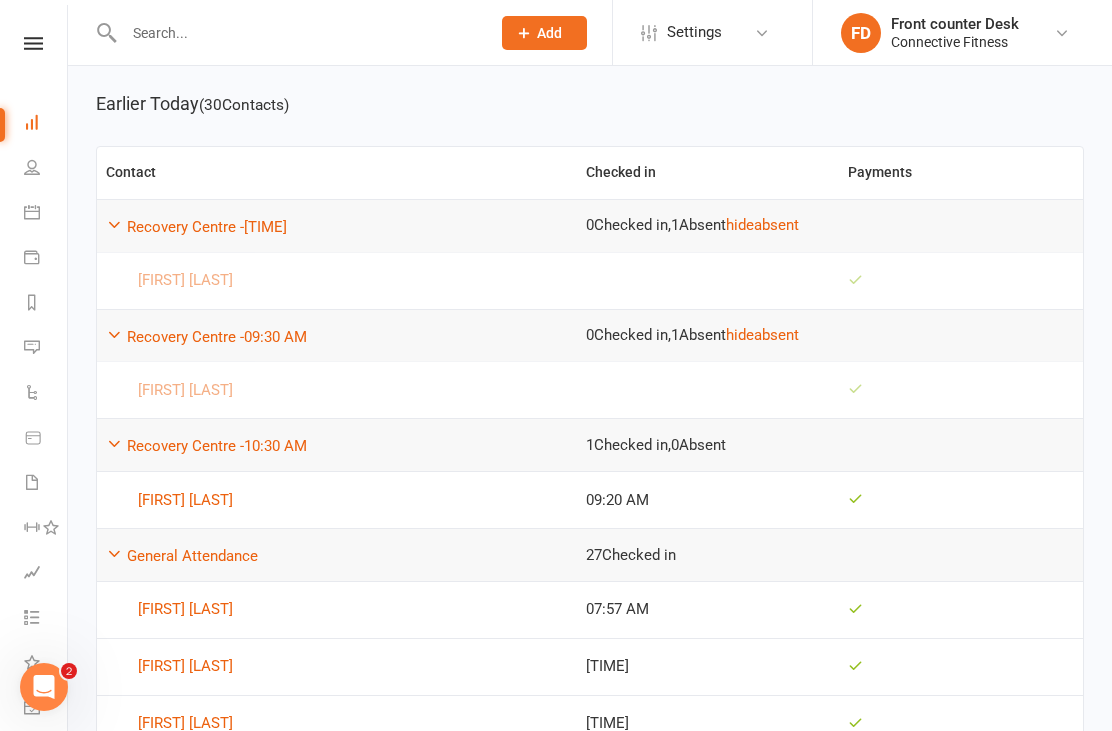 click at bounding box center (708, 389) 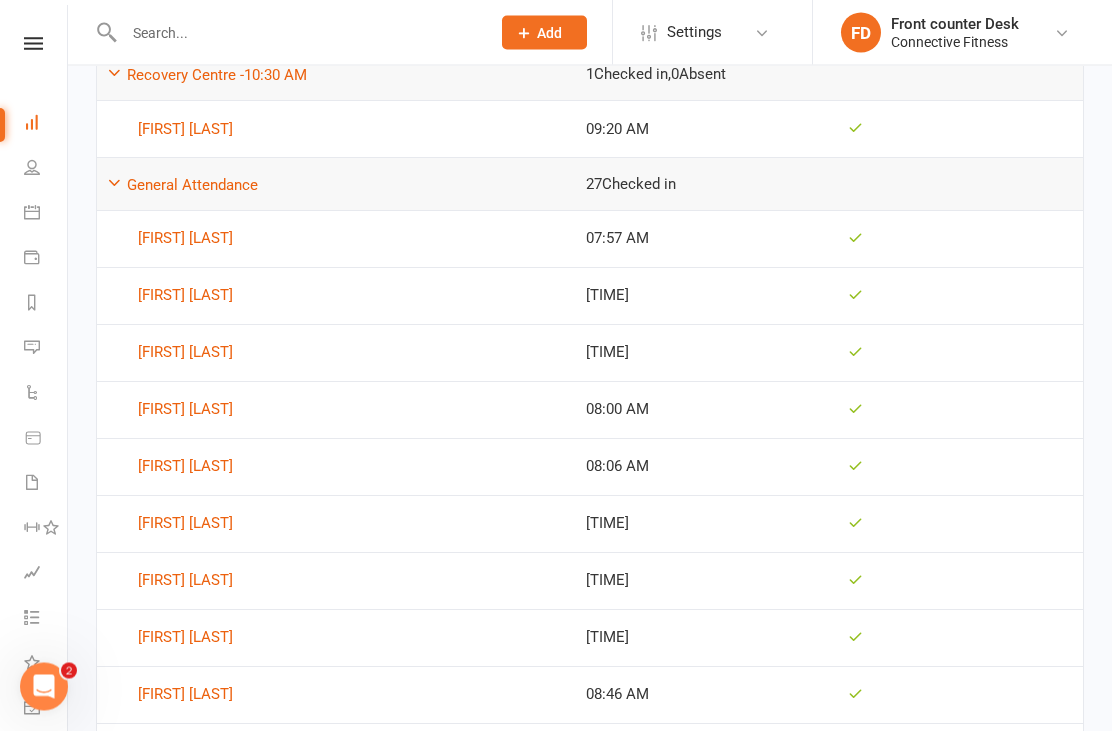 click on "[FIRST] [LAST]" at bounding box center (337, 525) 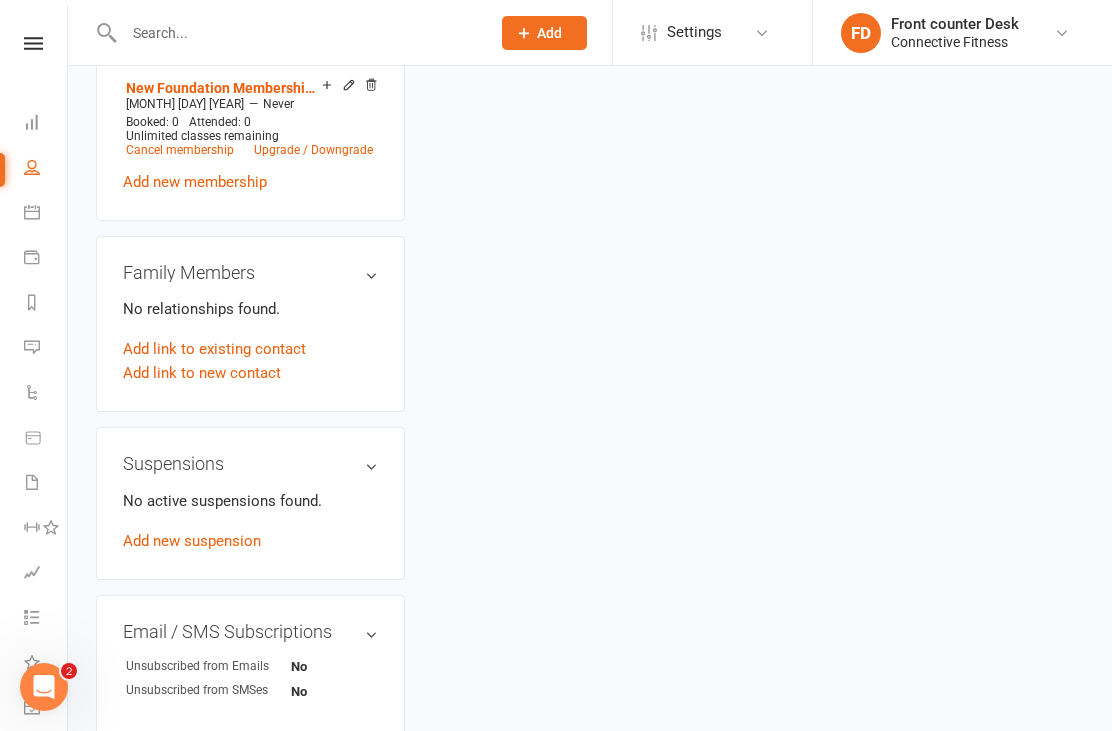 scroll, scrollTop: 0, scrollLeft: 0, axis: both 